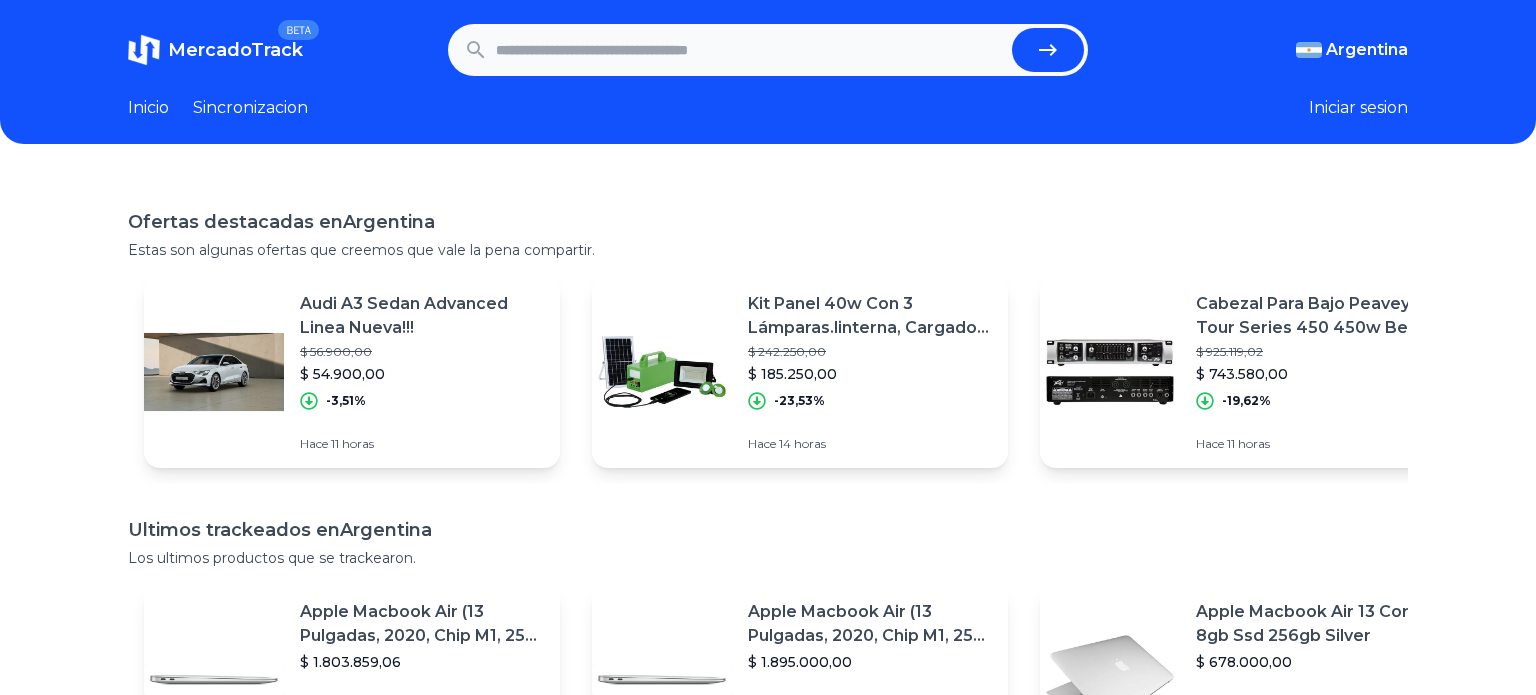 click on "Argentina" at bounding box center (1367, 50) 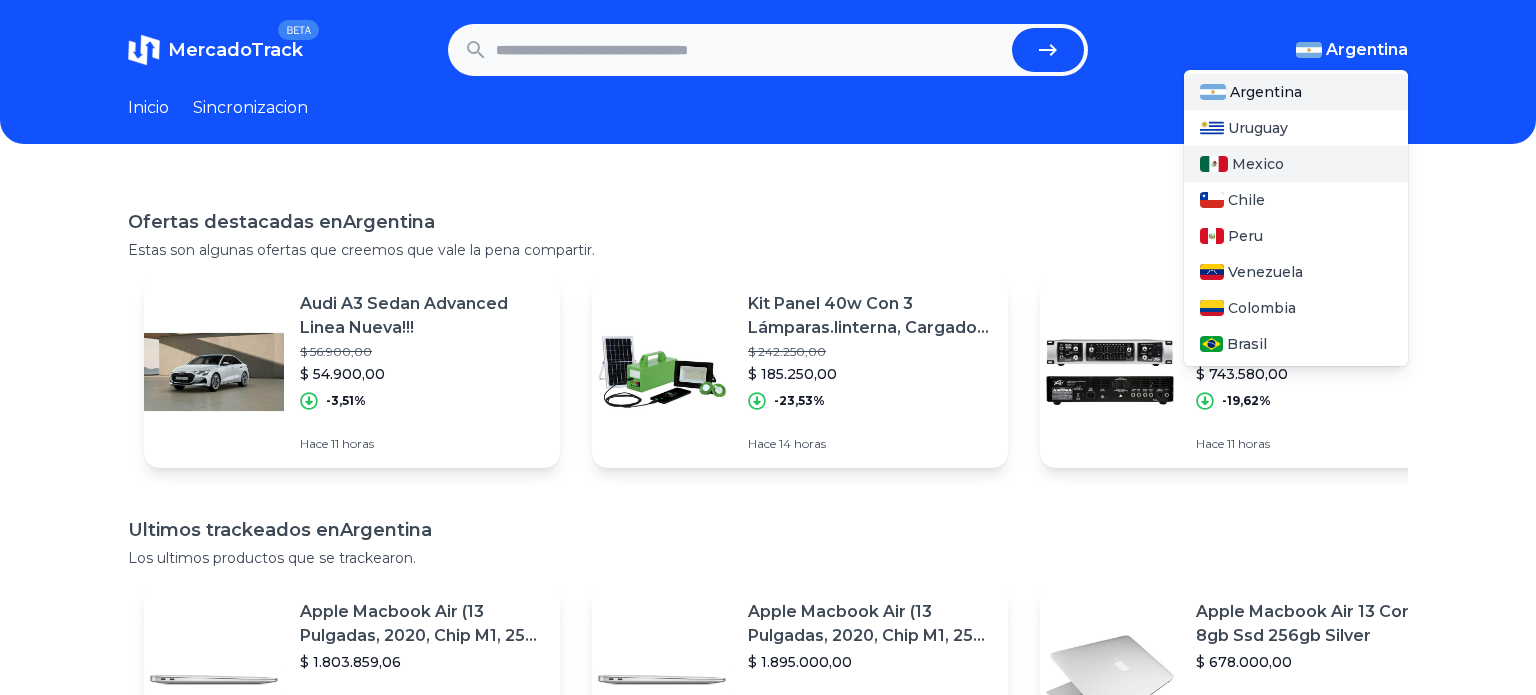 click on "Mexico" at bounding box center [1296, 164] 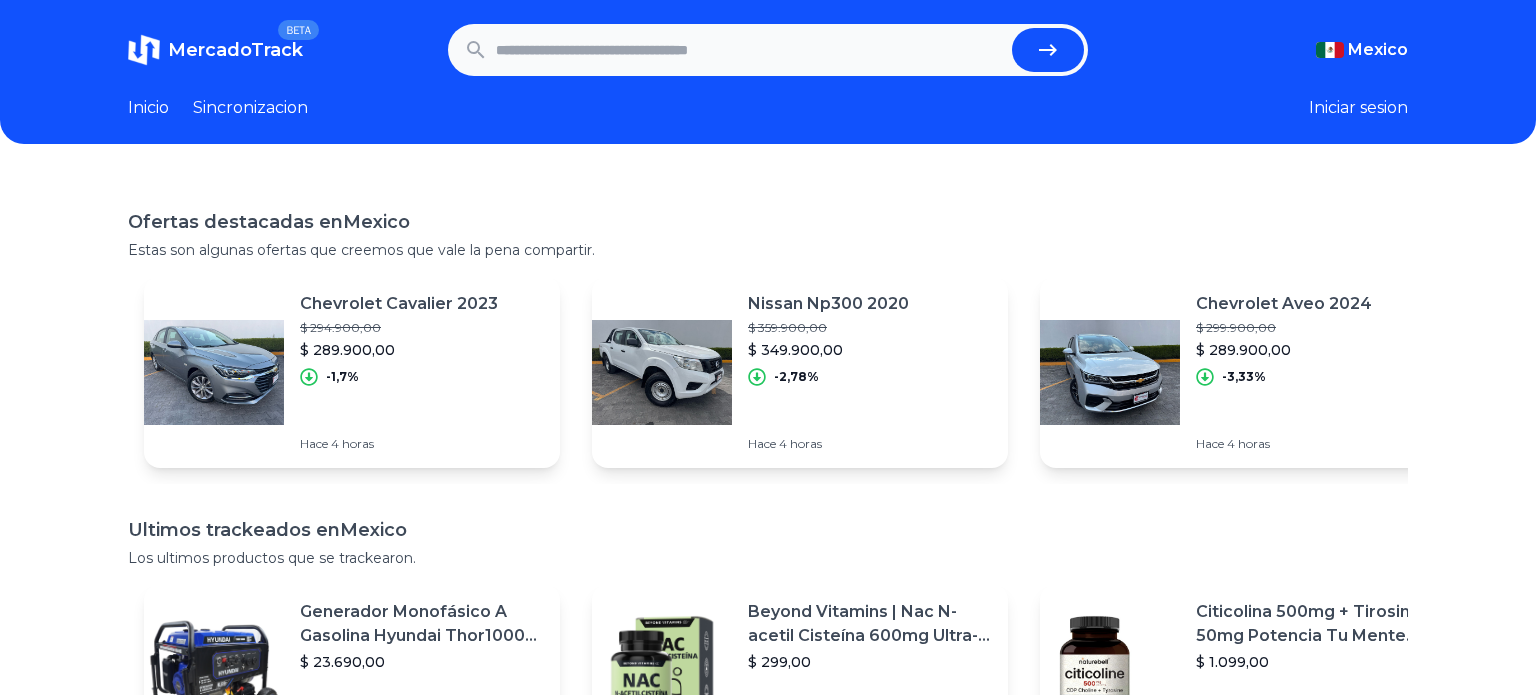 click at bounding box center (750, 50) 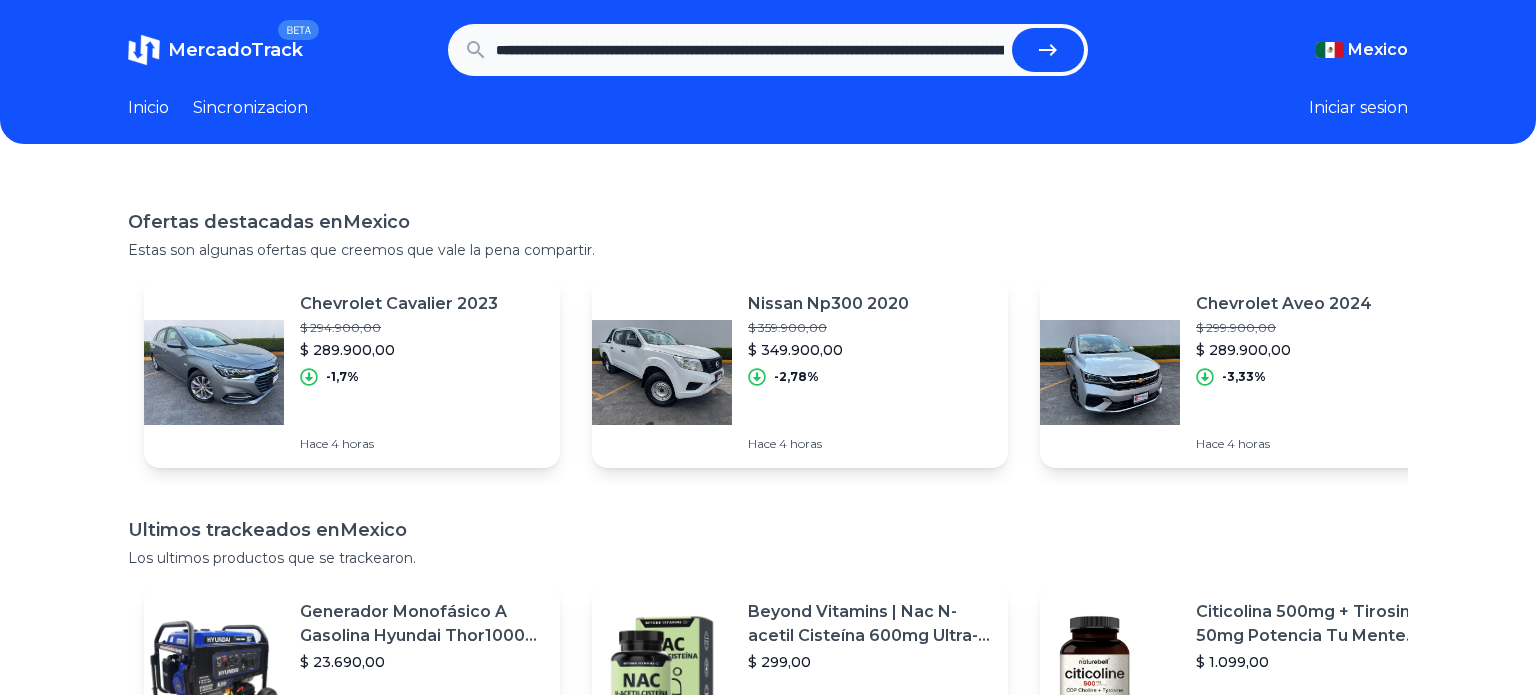 click on "**********" at bounding box center [750, 50] 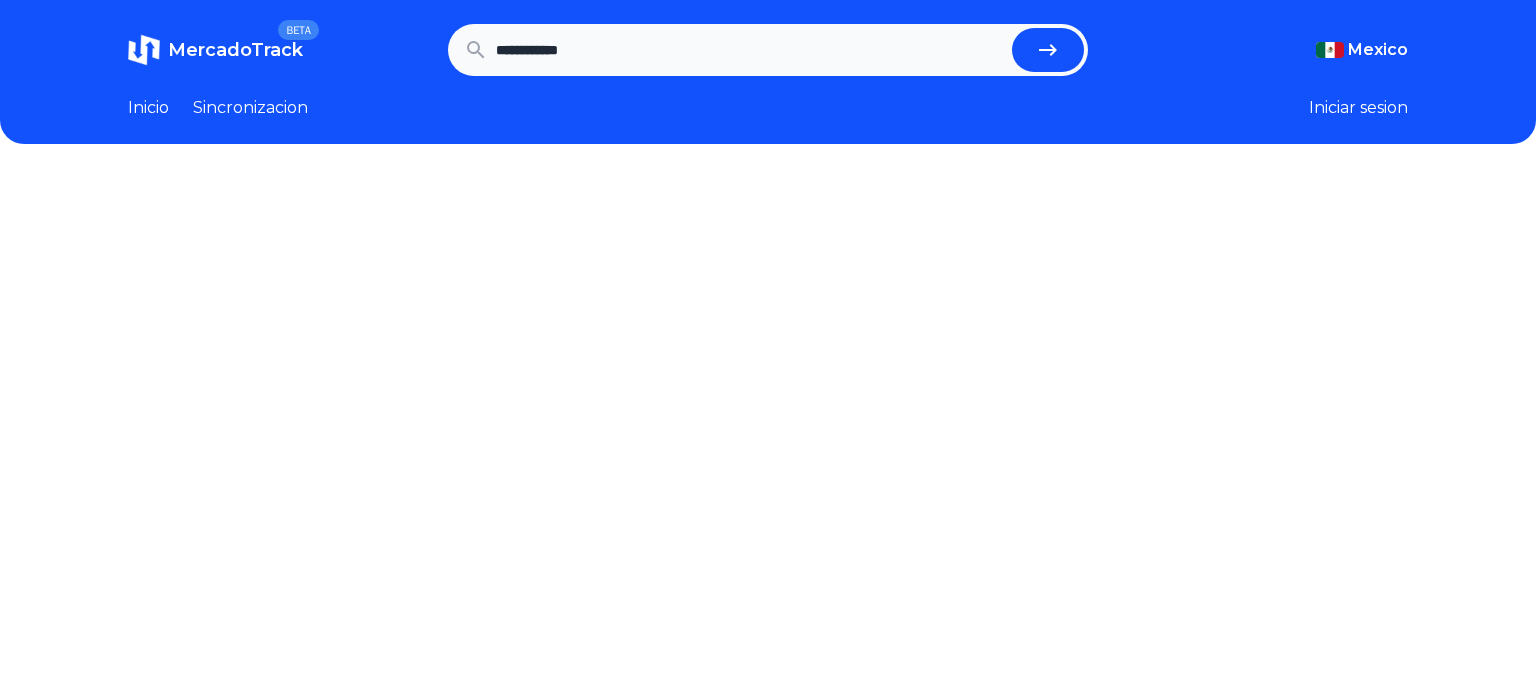 scroll, scrollTop: 0, scrollLeft: 0, axis: both 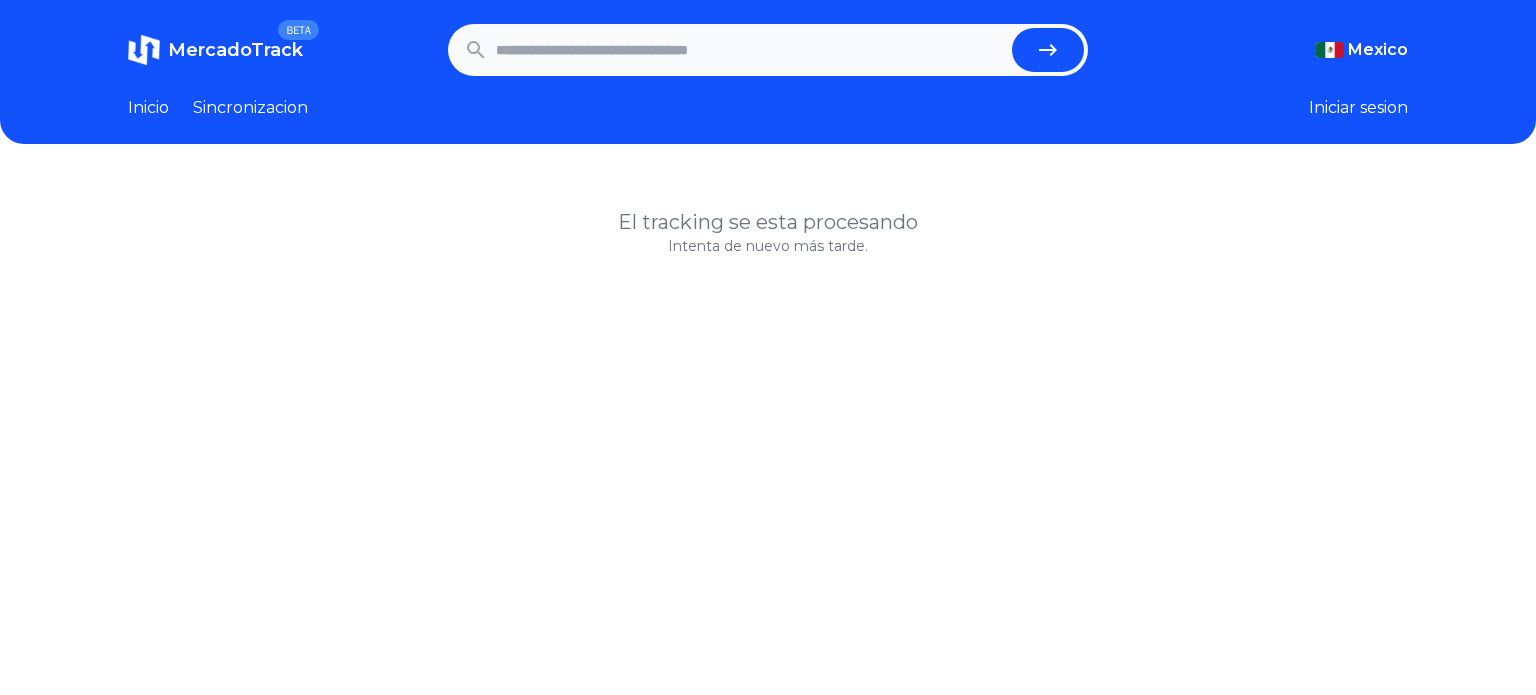click at bounding box center [750, 50] 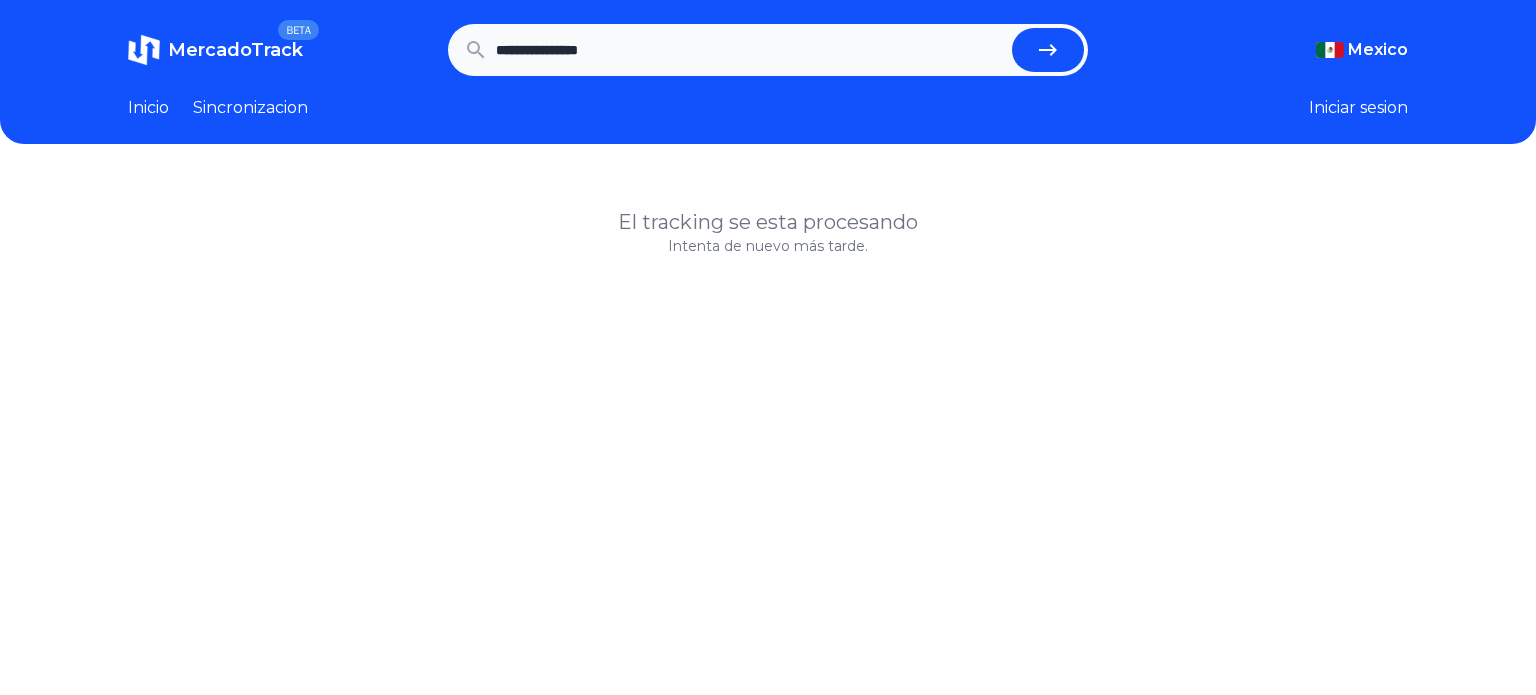 type on "**********" 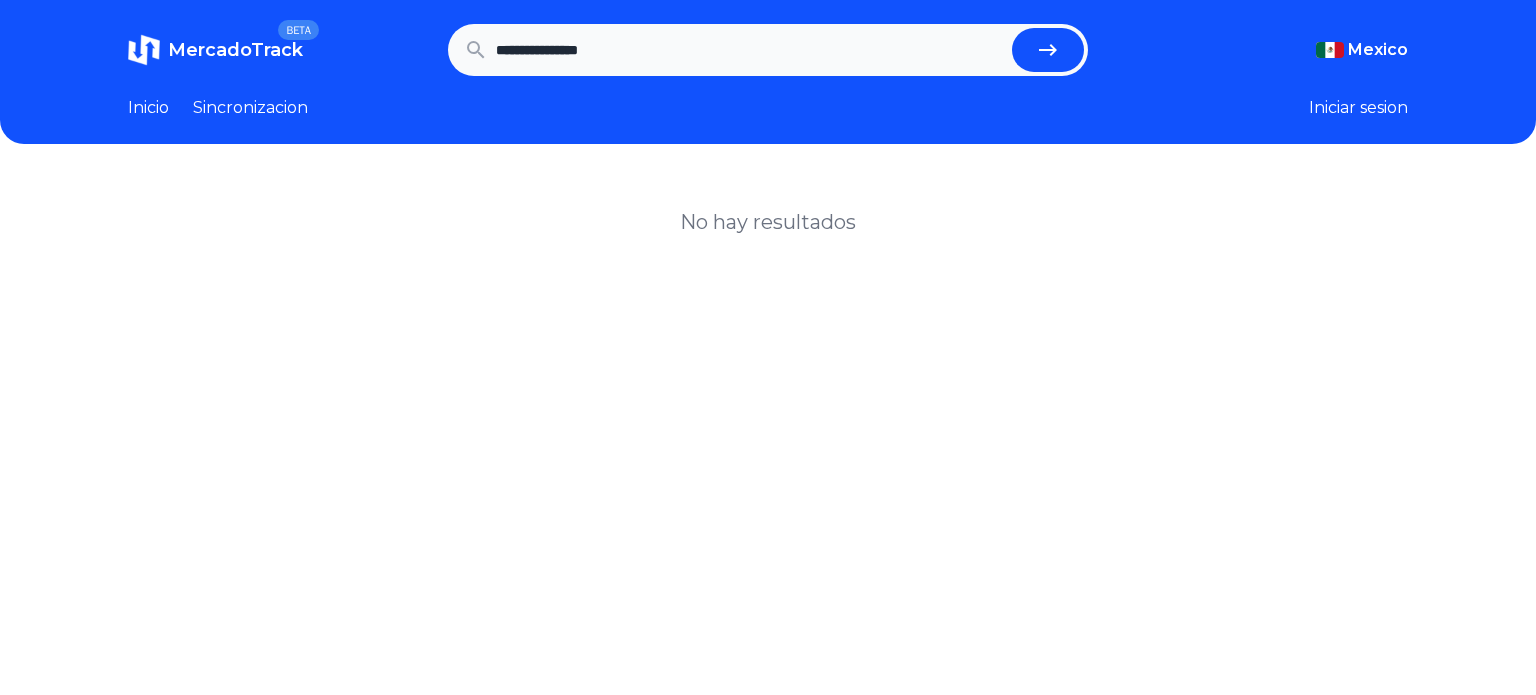 scroll, scrollTop: 0, scrollLeft: 0, axis: both 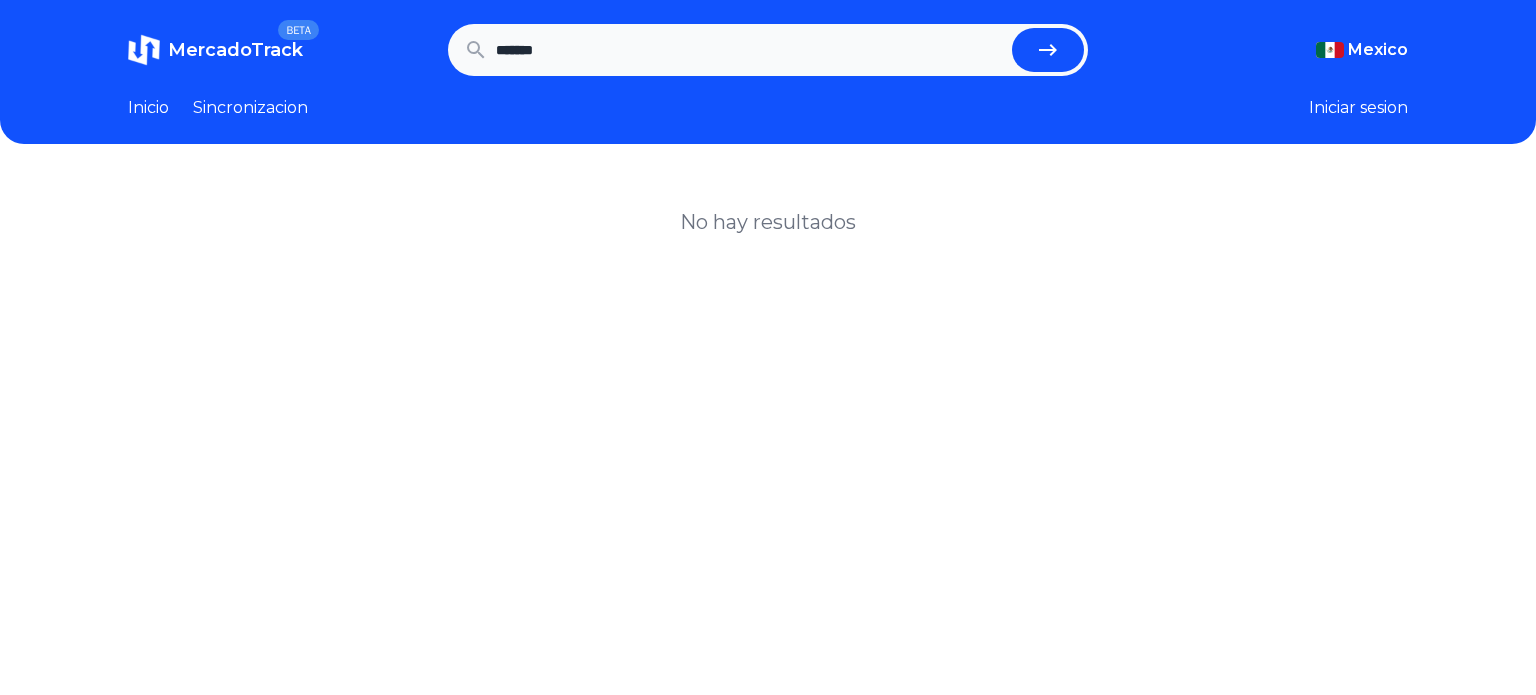 type on "*******" 